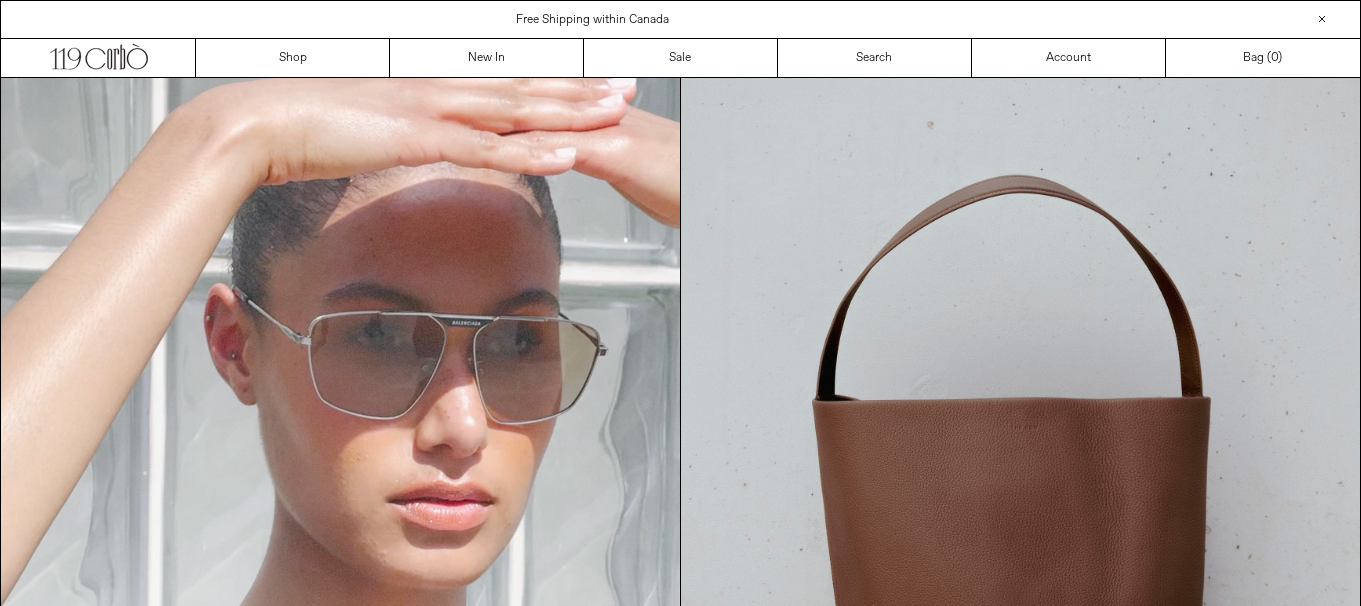 scroll, scrollTop: 0, scrollLeft: 0, axis: both 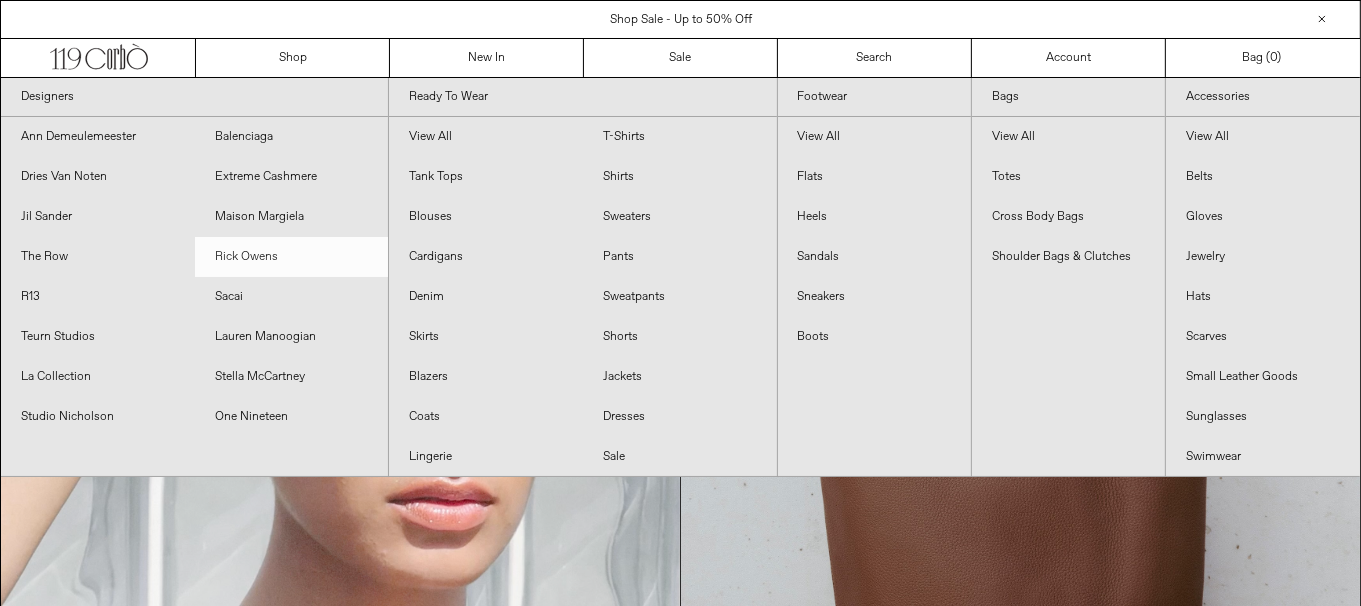 click on "Rick Owens" at bounding box center [292, 257] 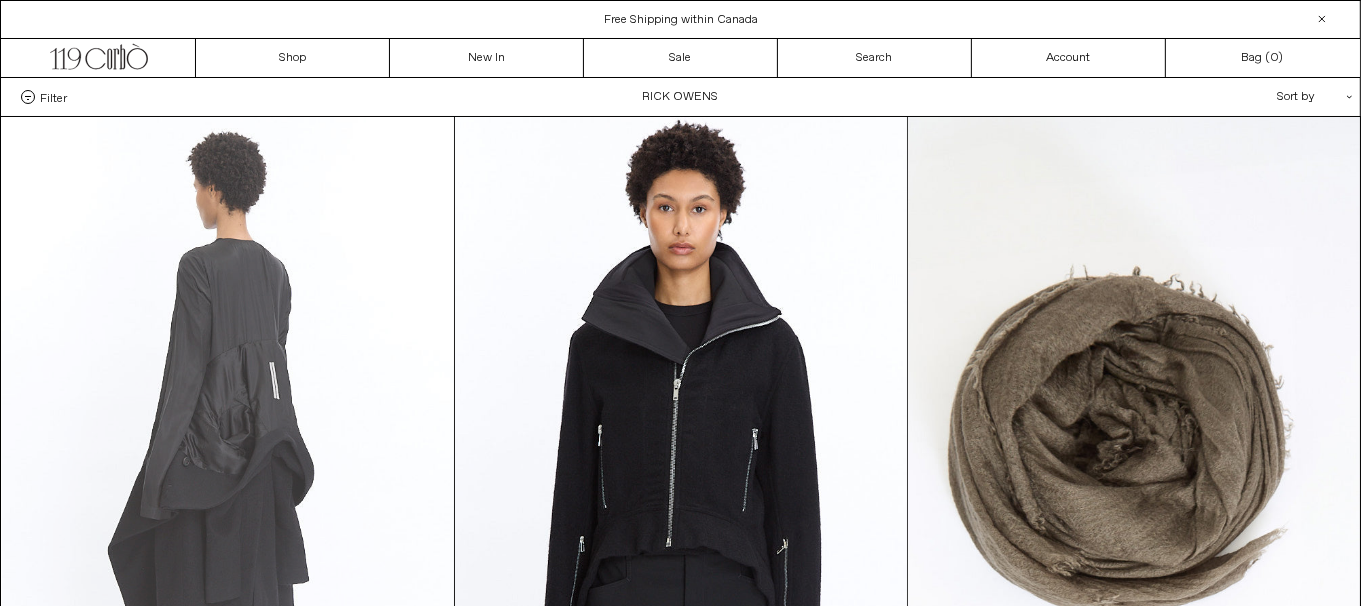scroll, scrollTop: 0, scrollLeft: 0, axis: both 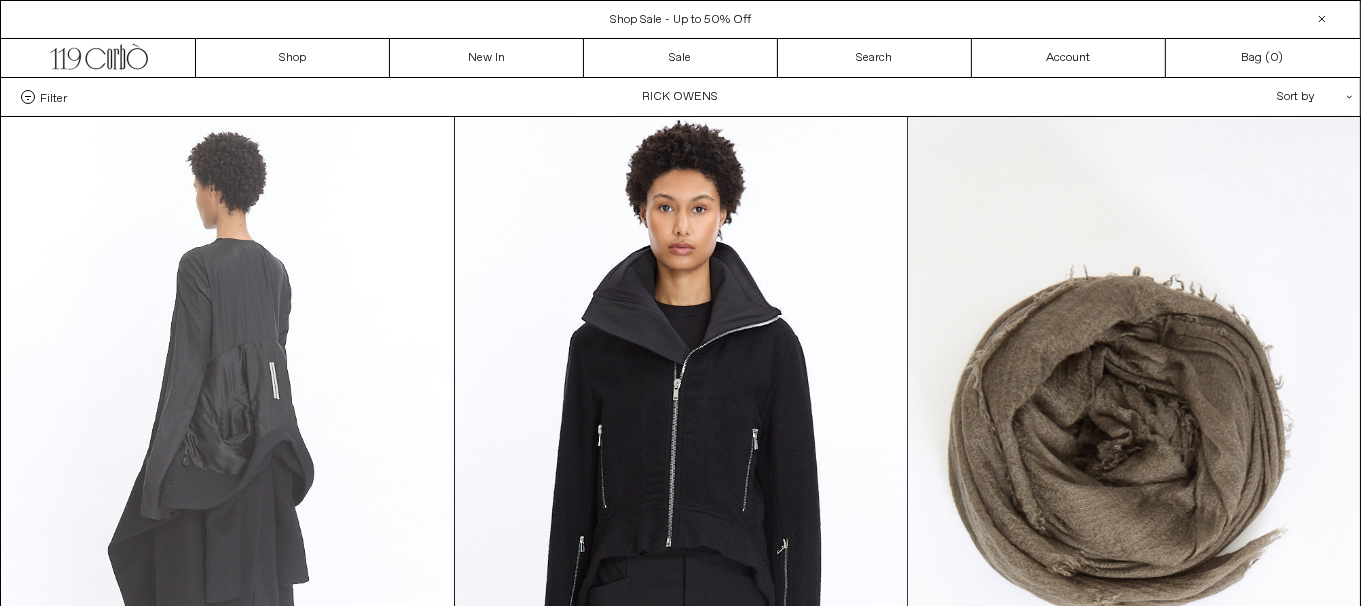click at bounding box center [228, 456] 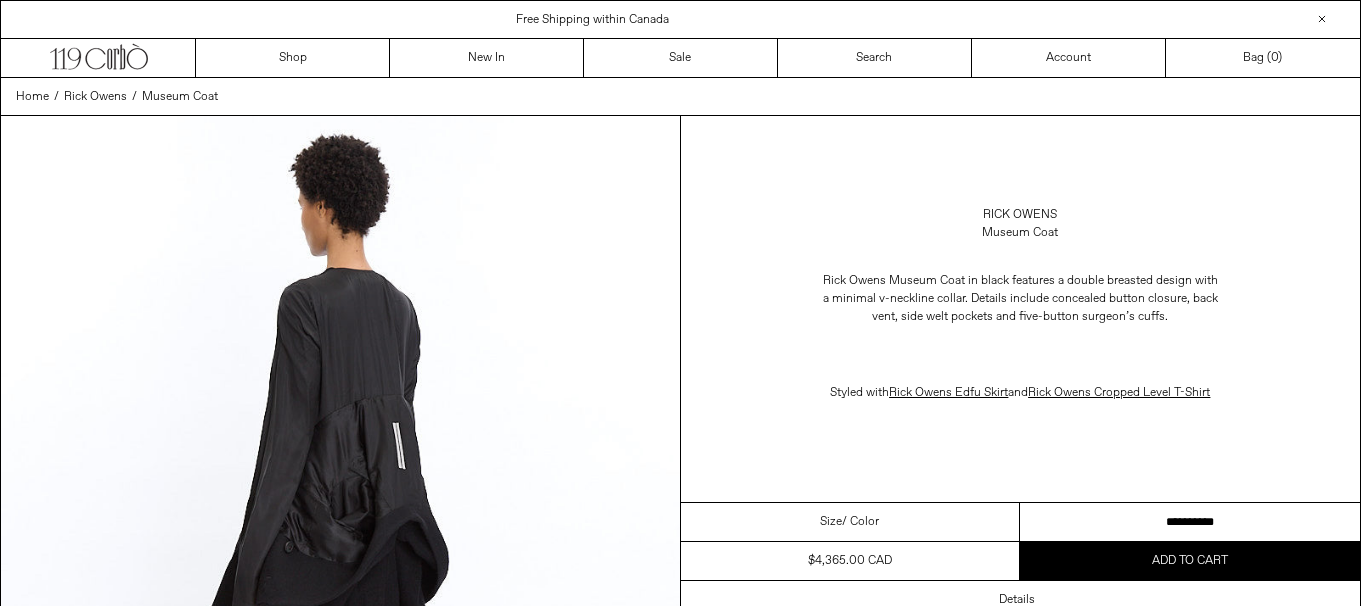 scroll, scrollTop: 0, scrollLeft: 0, axis: both 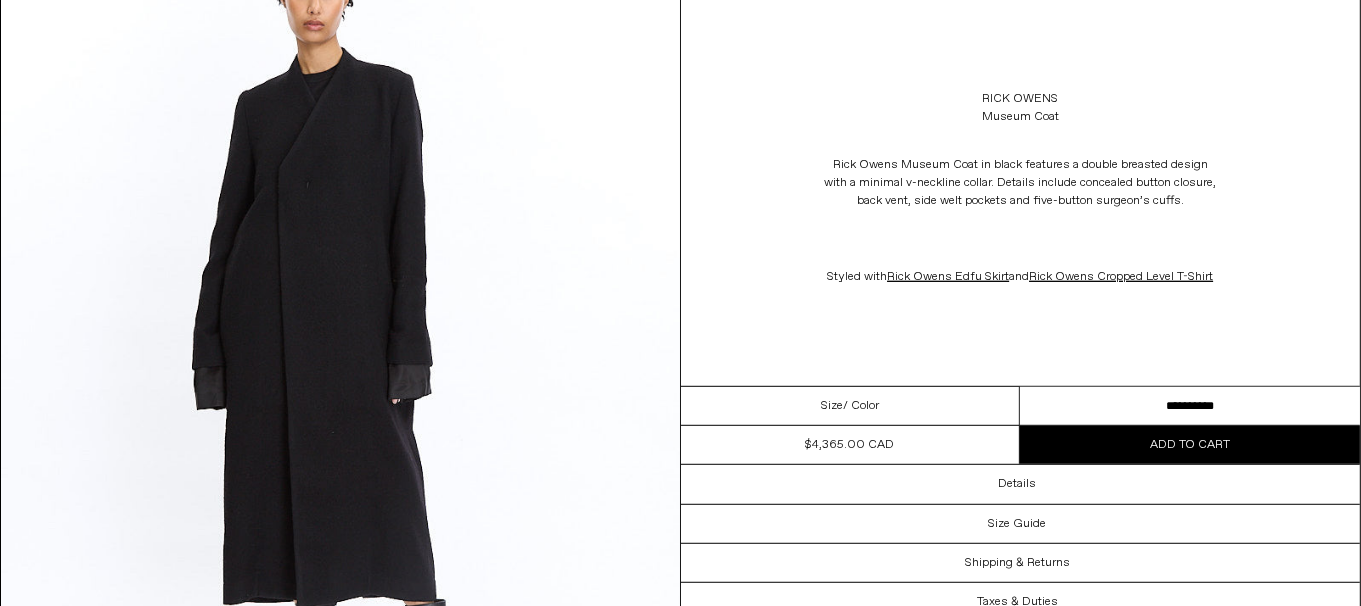 click on "**********" at bounding box center (1190, 406) 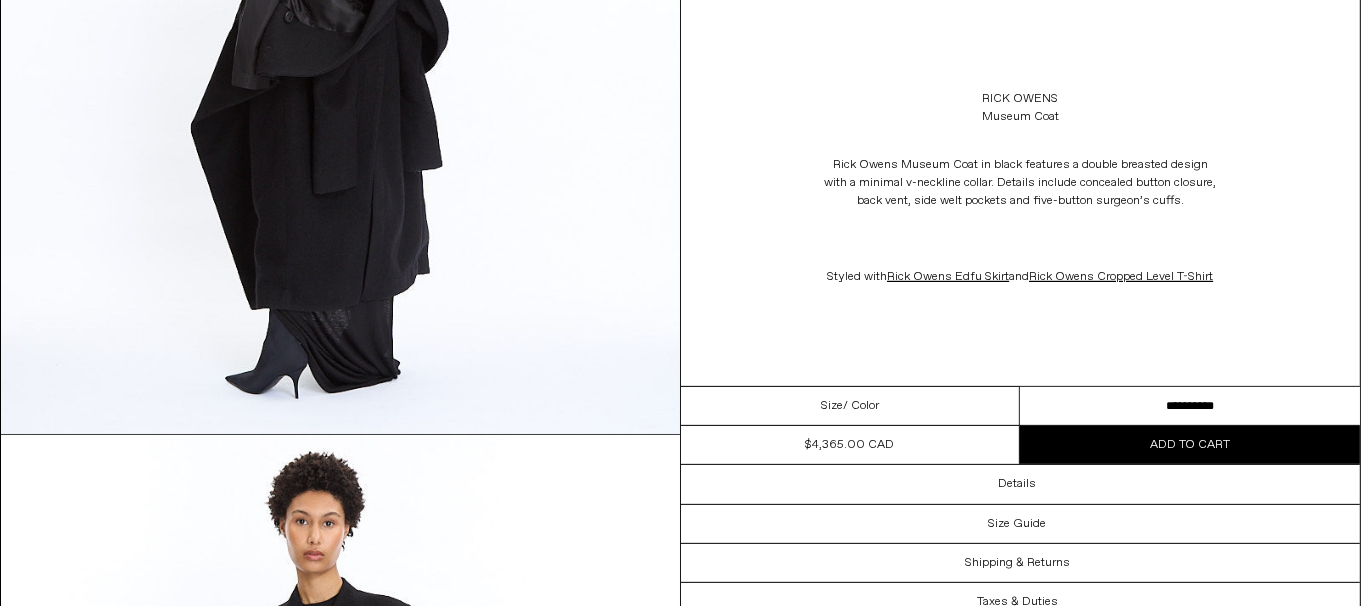 scroll, scrollTop: 0, scrollLeft: 0, axis: both 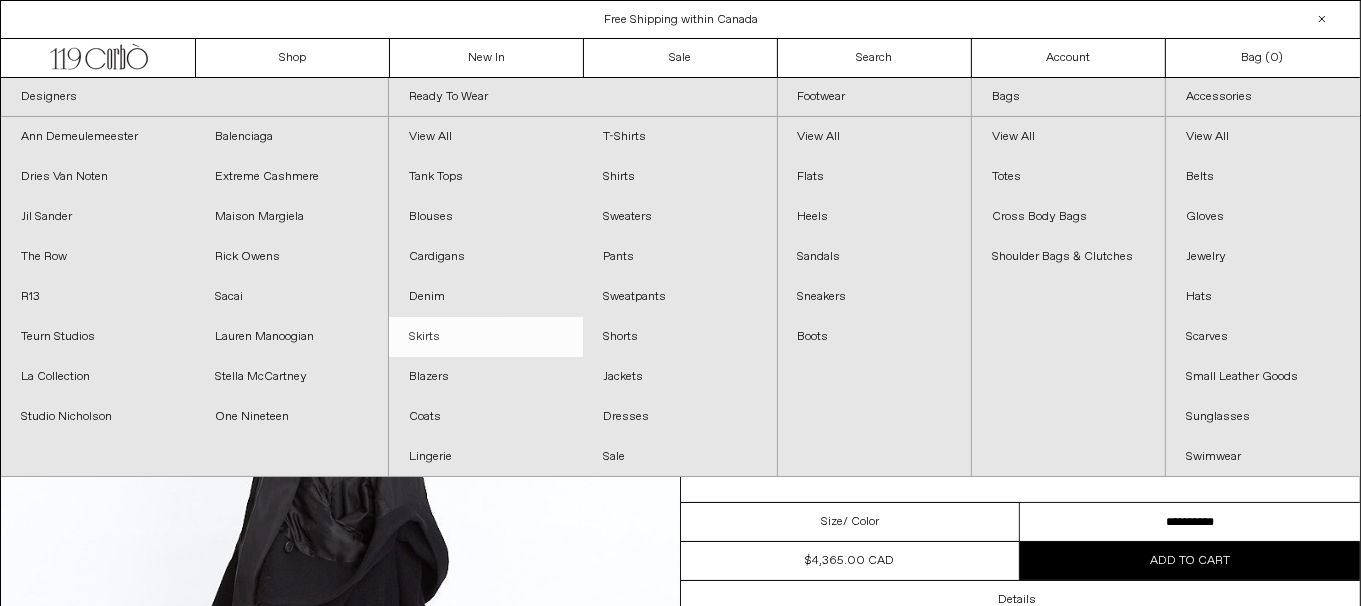 click on "Skirts" at bounding box center [486, 337] 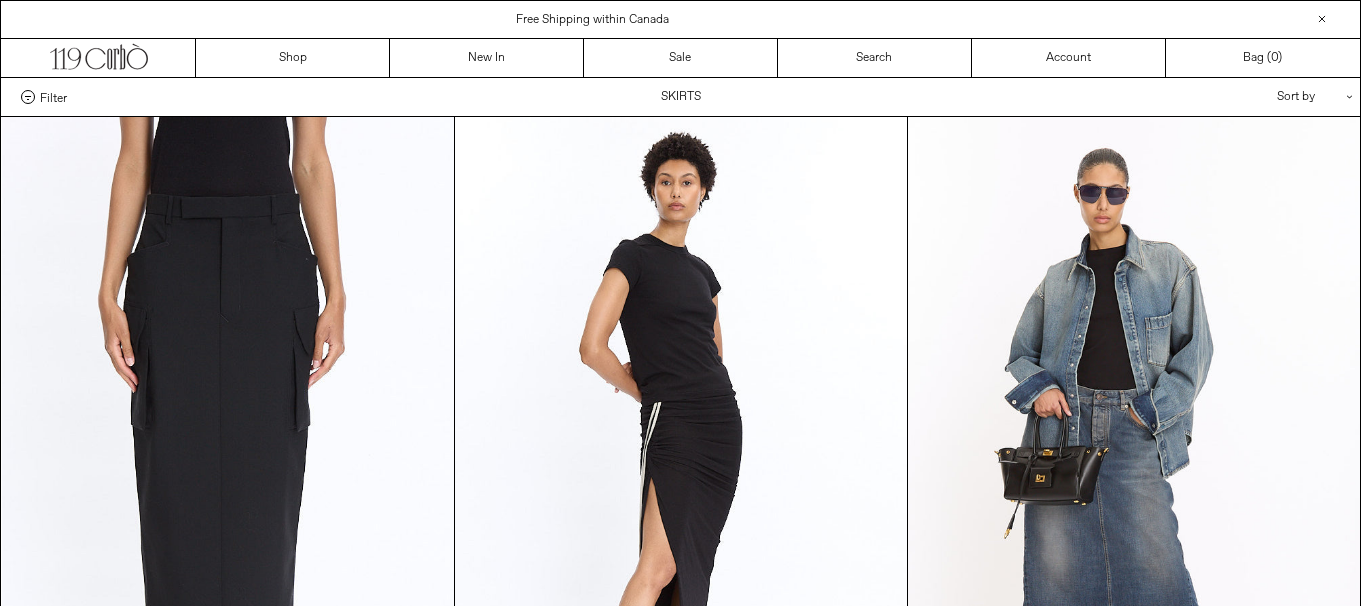 scroll, scrollTop: 0, scrollLeft: 0, axis: both 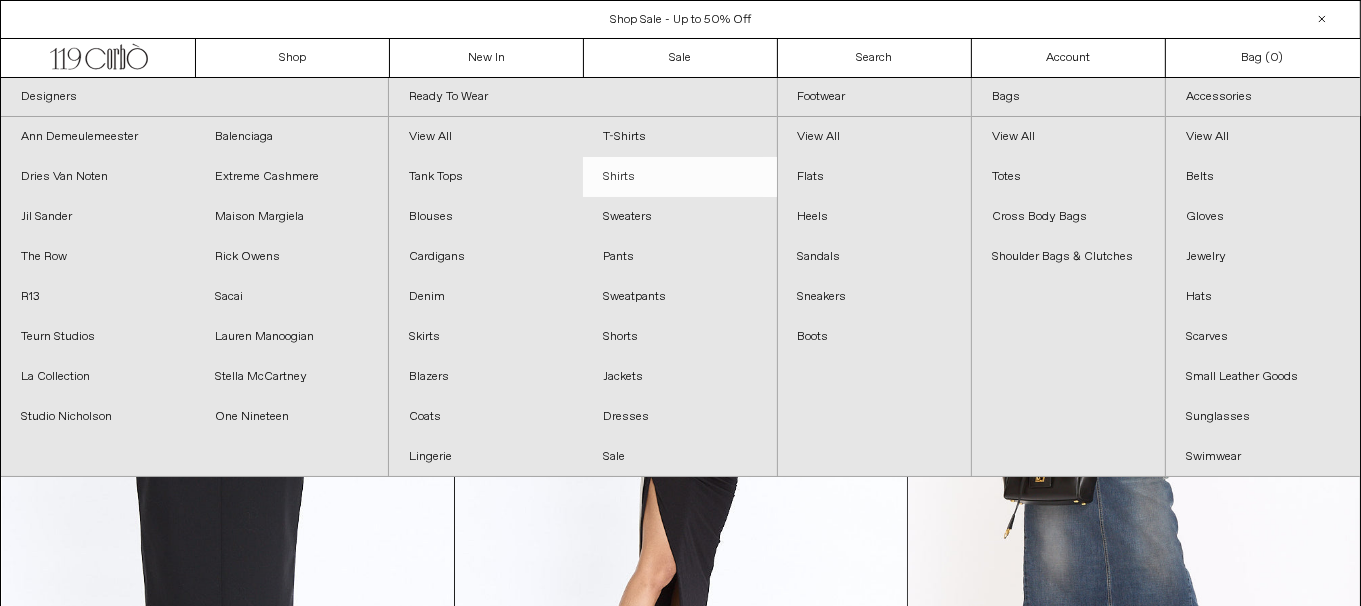 click on "Shirts" at bounding box center (680, 177) 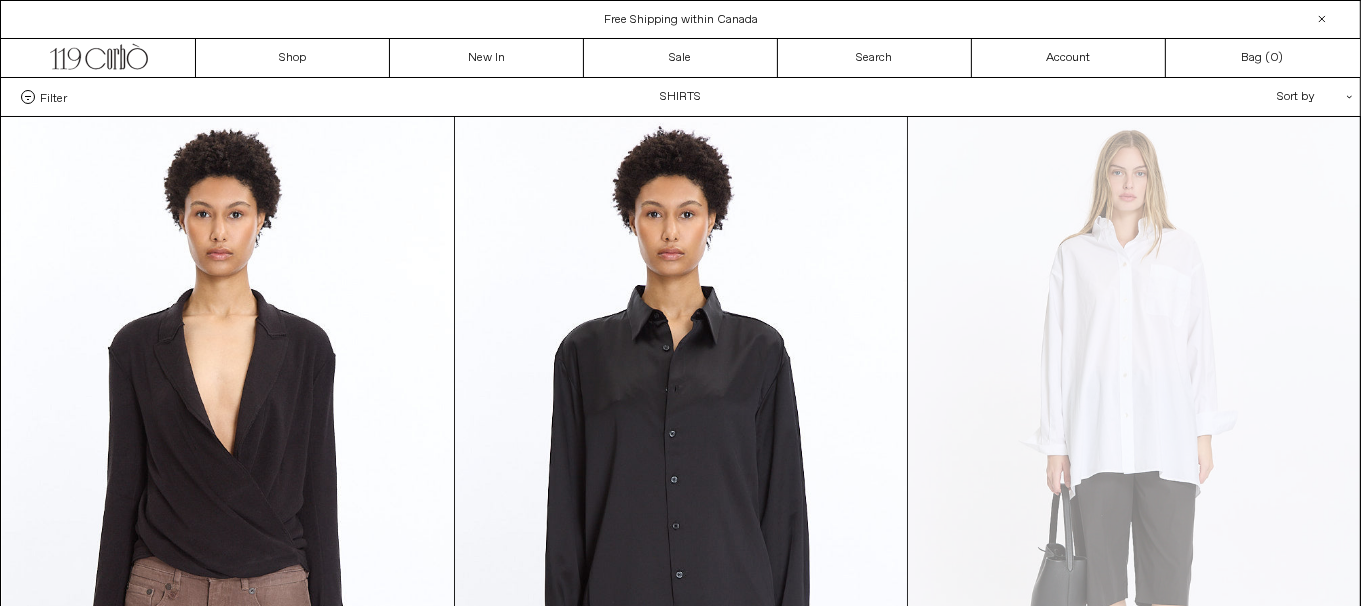 scroll, scrollTop: 0, scrollLeft: 0, axis: both 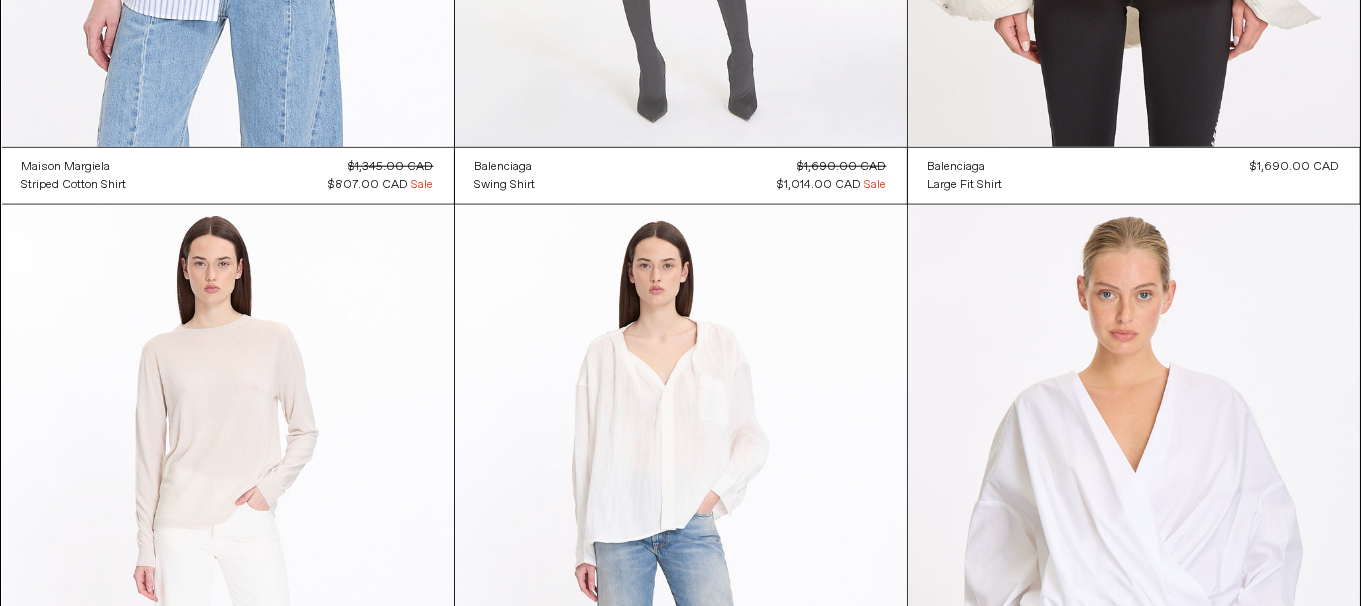 click at bounding box center [681, -192] 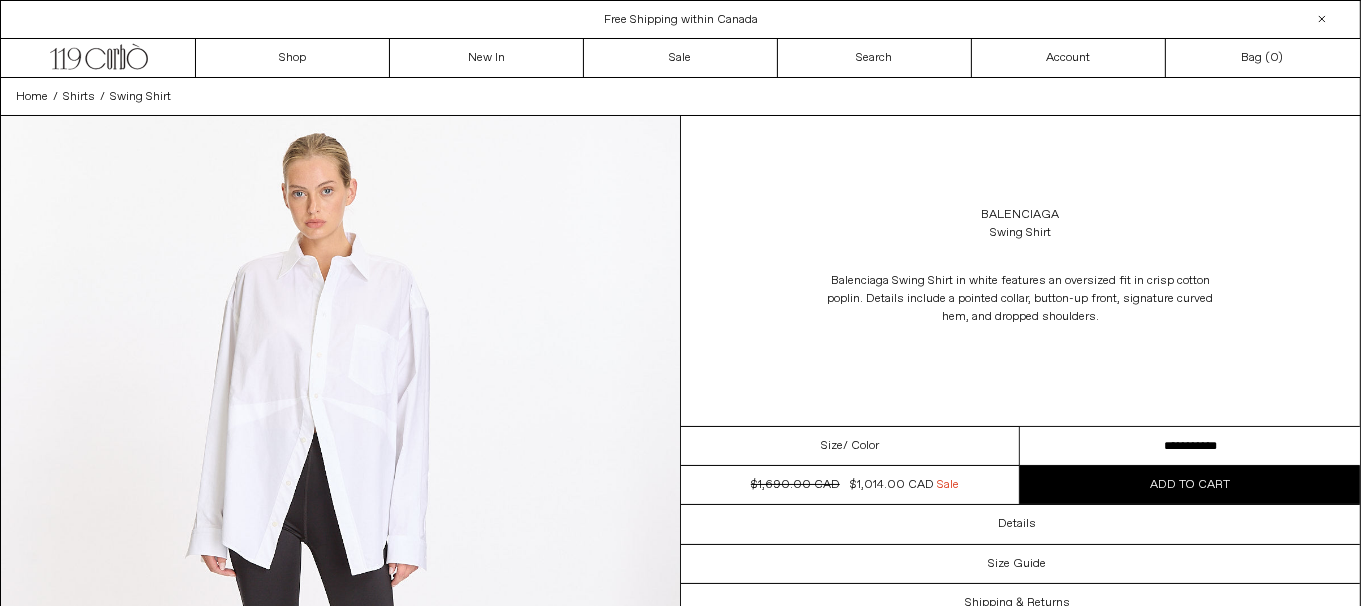 scroll, scrollTop: 0, scrollLeft: 0, axis: both 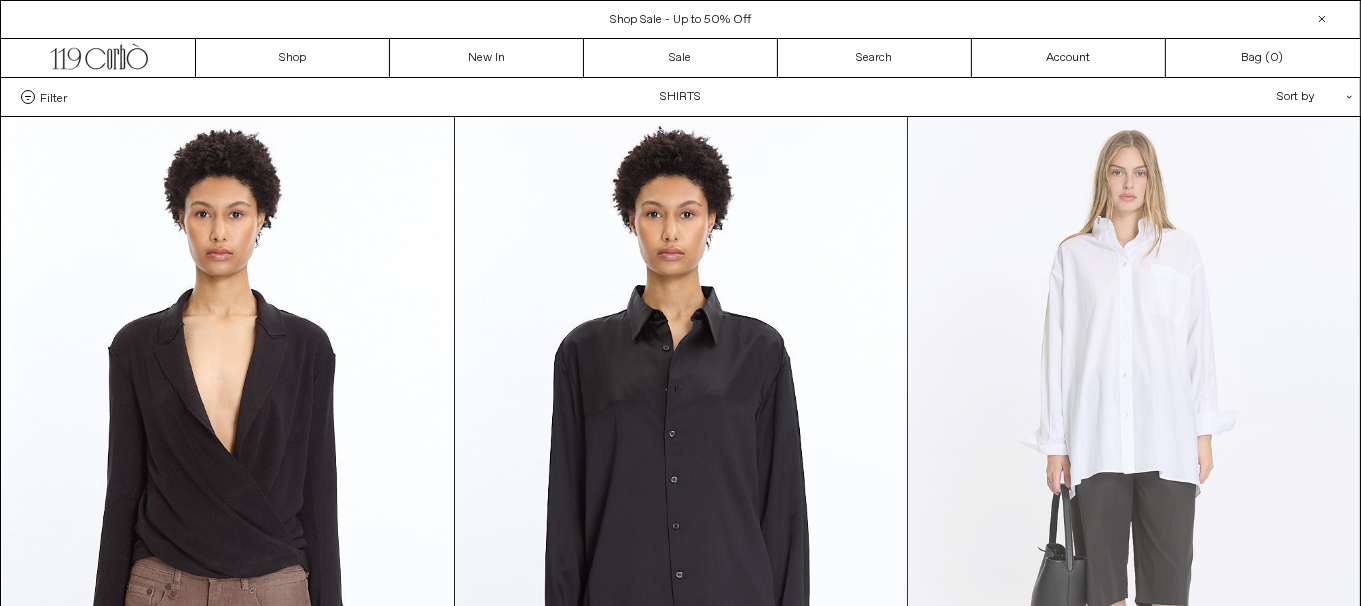 click at bounding box center (1134, 456) 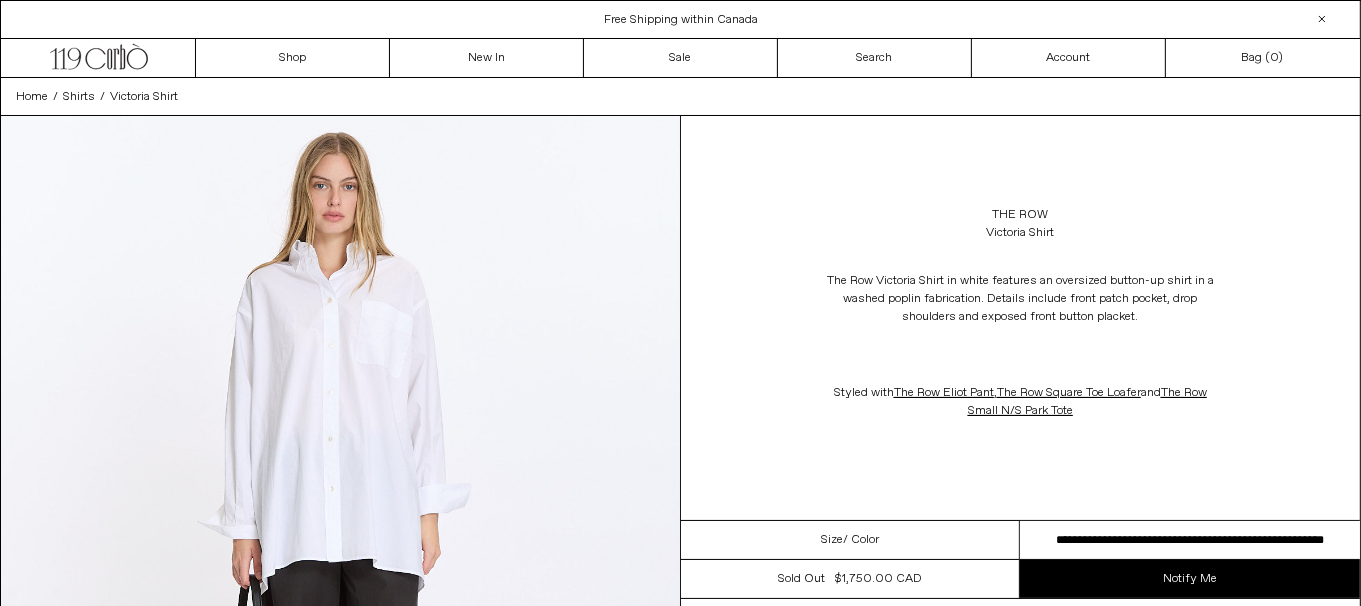 scroll, scrollTop: 0, scrollLeft: 0, axis: both 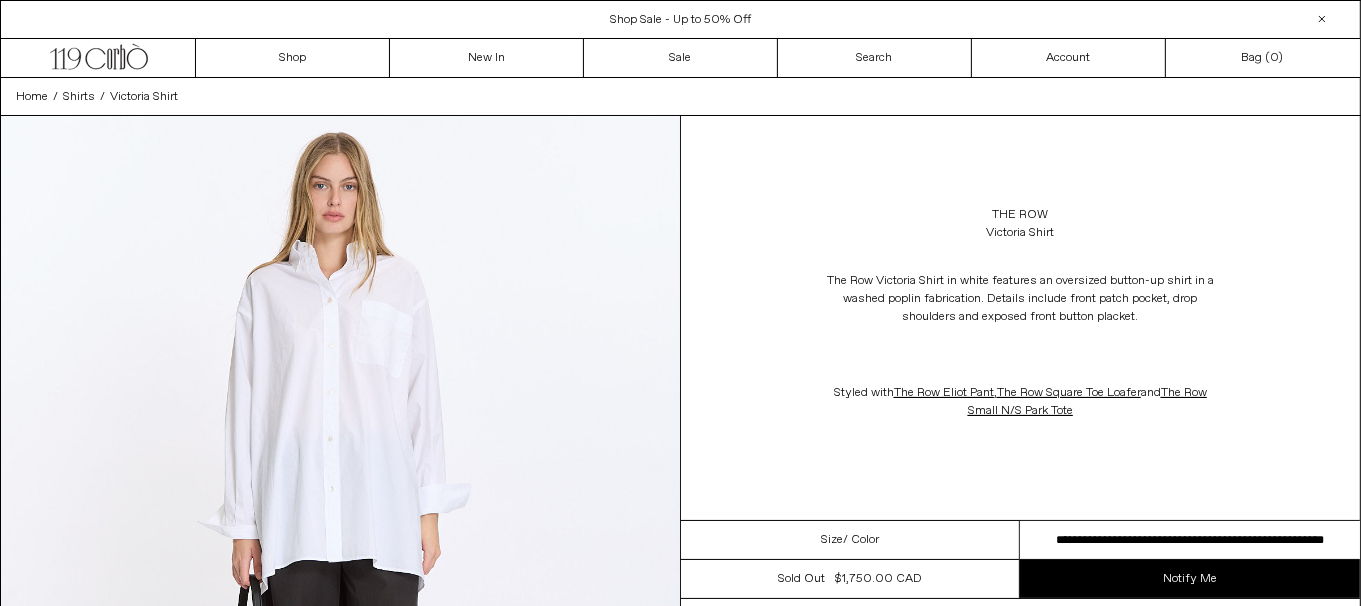 click on "**********" at bounding box center (1190, 540) 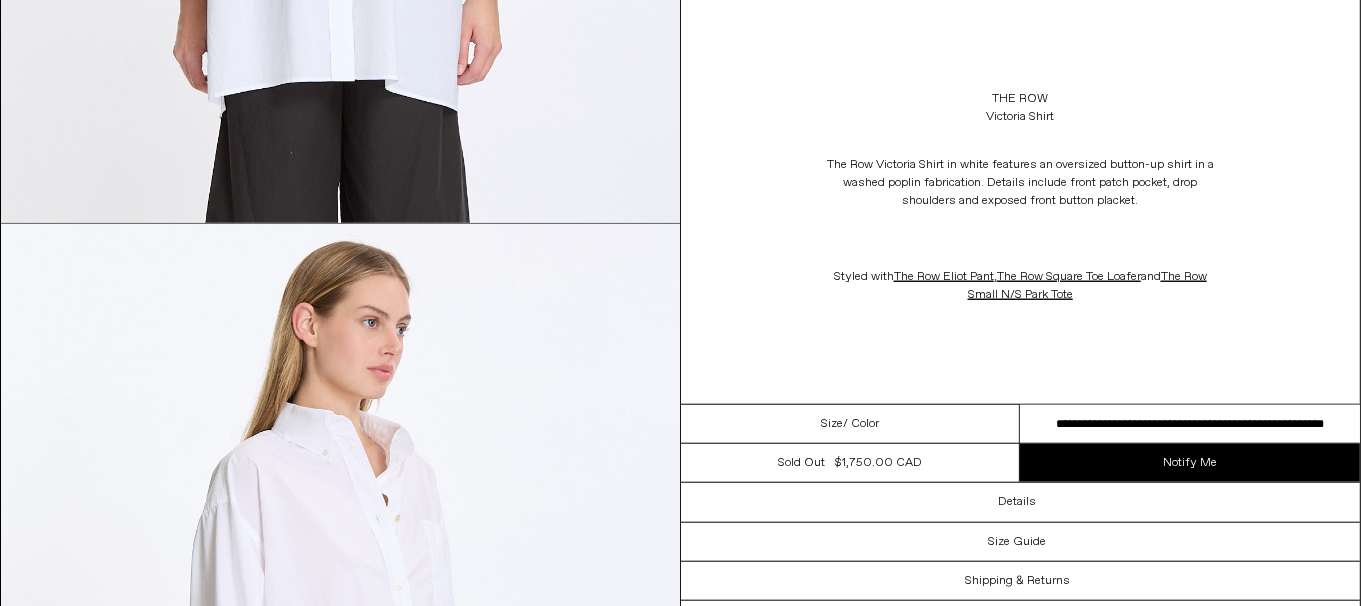 scroll, scrollTop: 2120, scrollLeft: 0, axis: vertical 